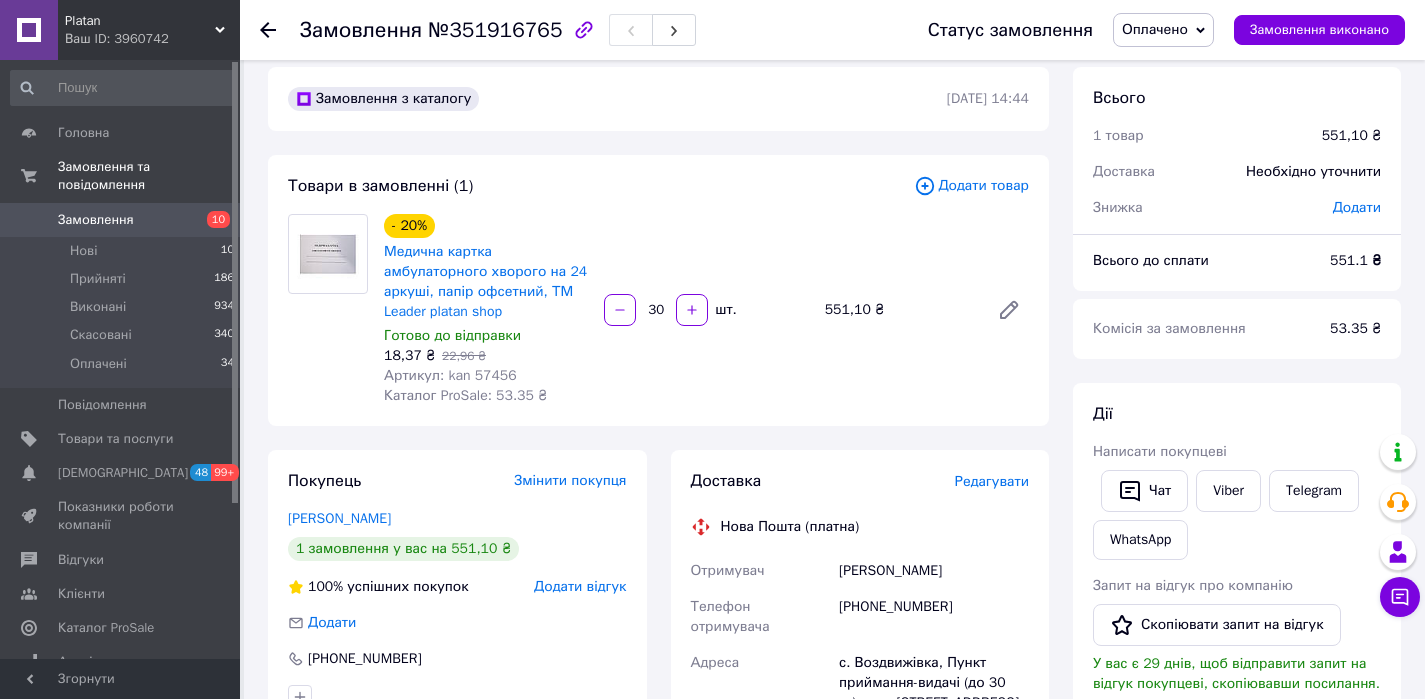 scroll, scrollTop: 105, scrollLeft: 0, axis: vertical 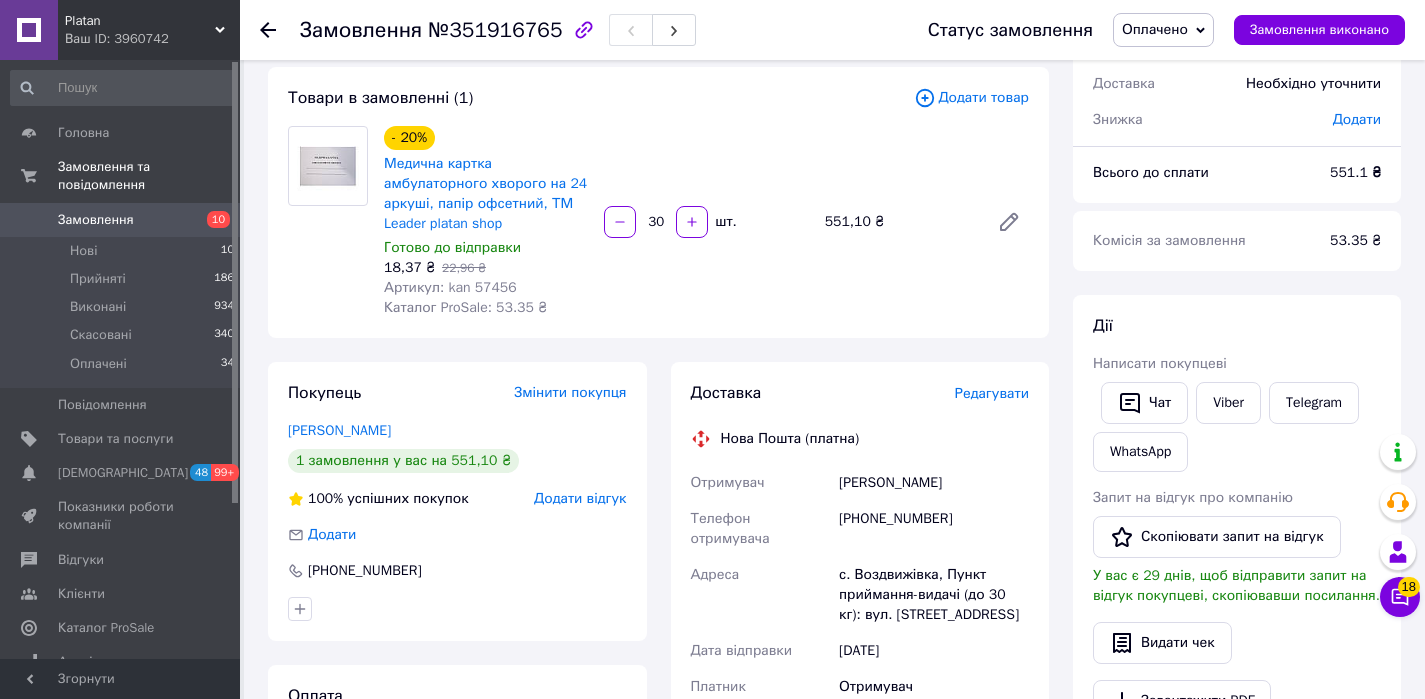 click on "Оплачено" at bounding box center (1155, 29) 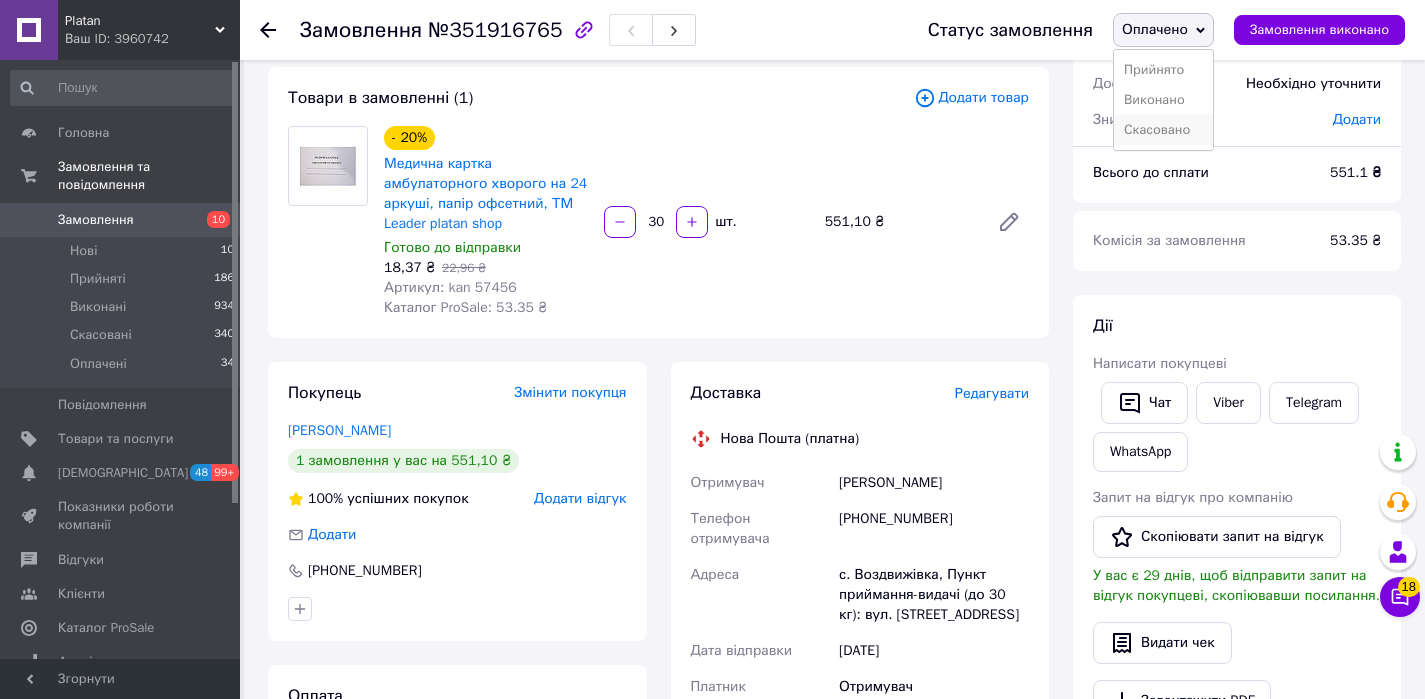 click on "Скасовано" at bounding box center [1163, 130] 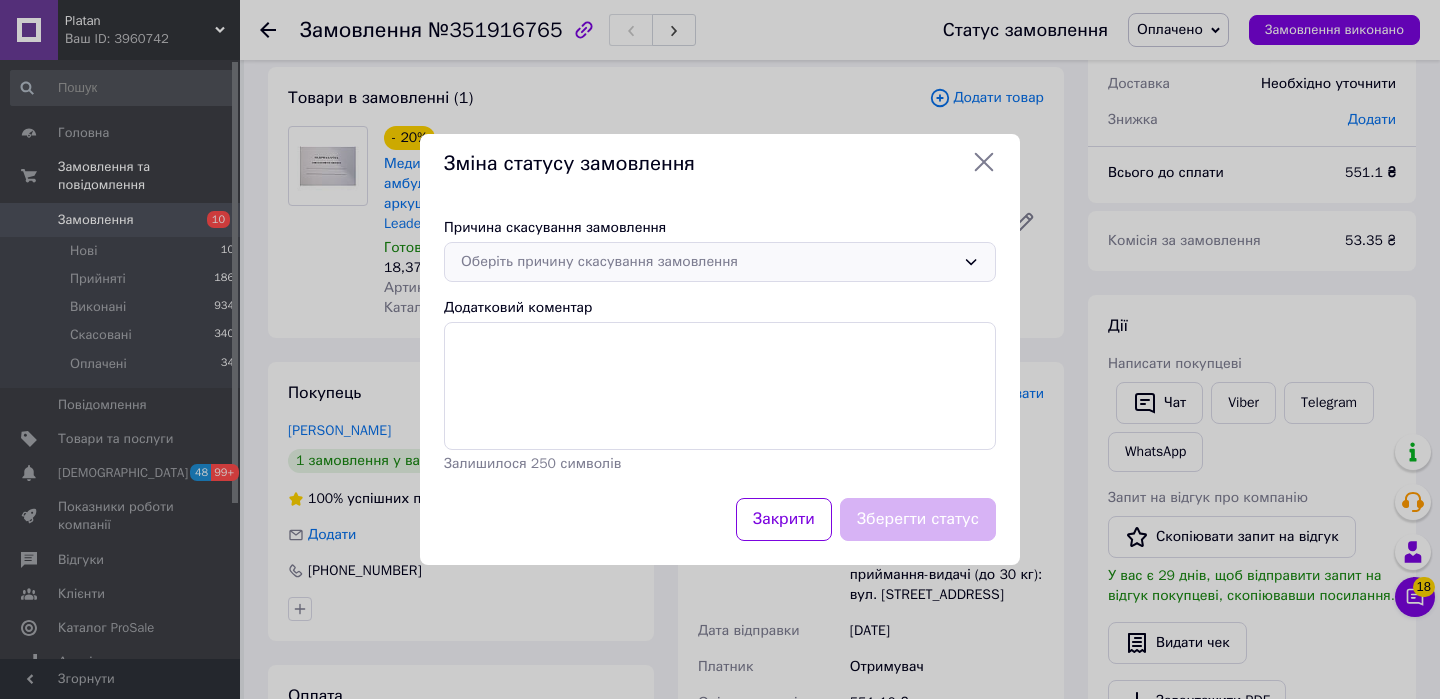 click on "Оберіть причину скасування замовлення" at bounding box center [708, 262] 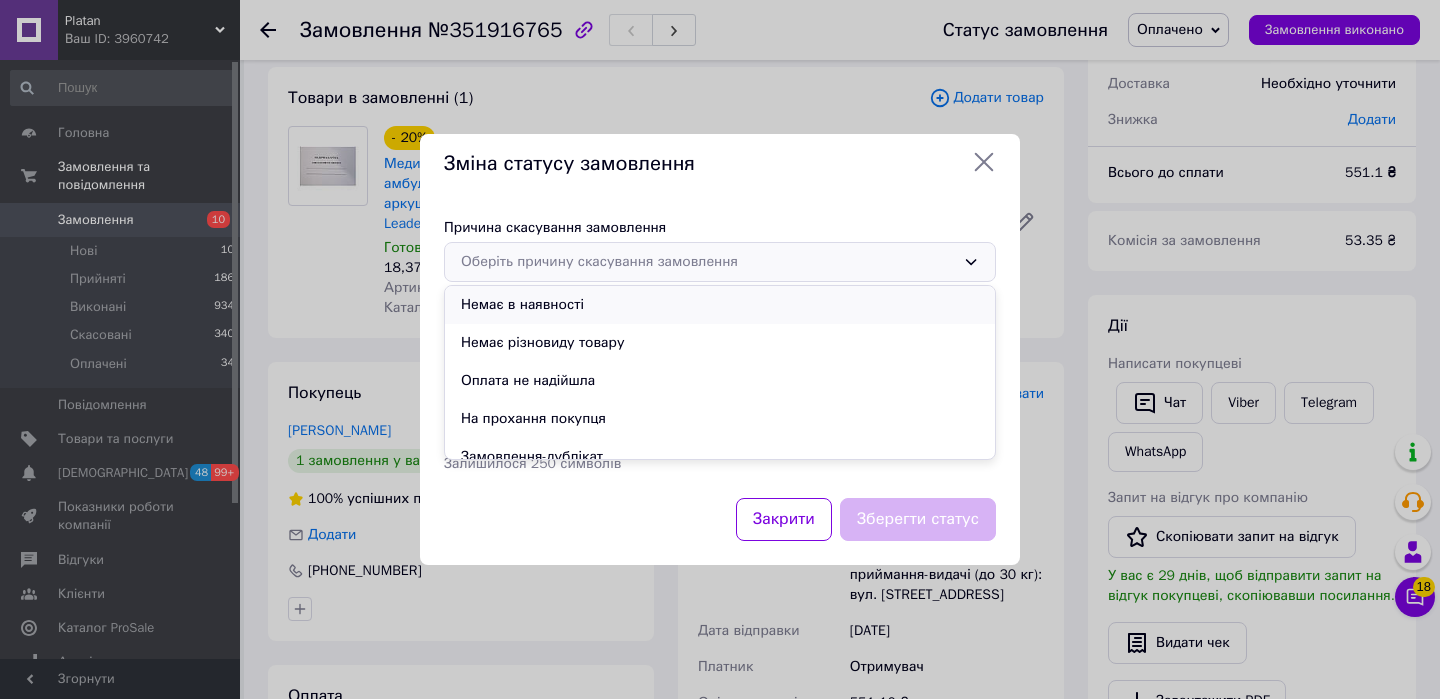 click on "Немає в наявності" at bounding box center (720, 305) 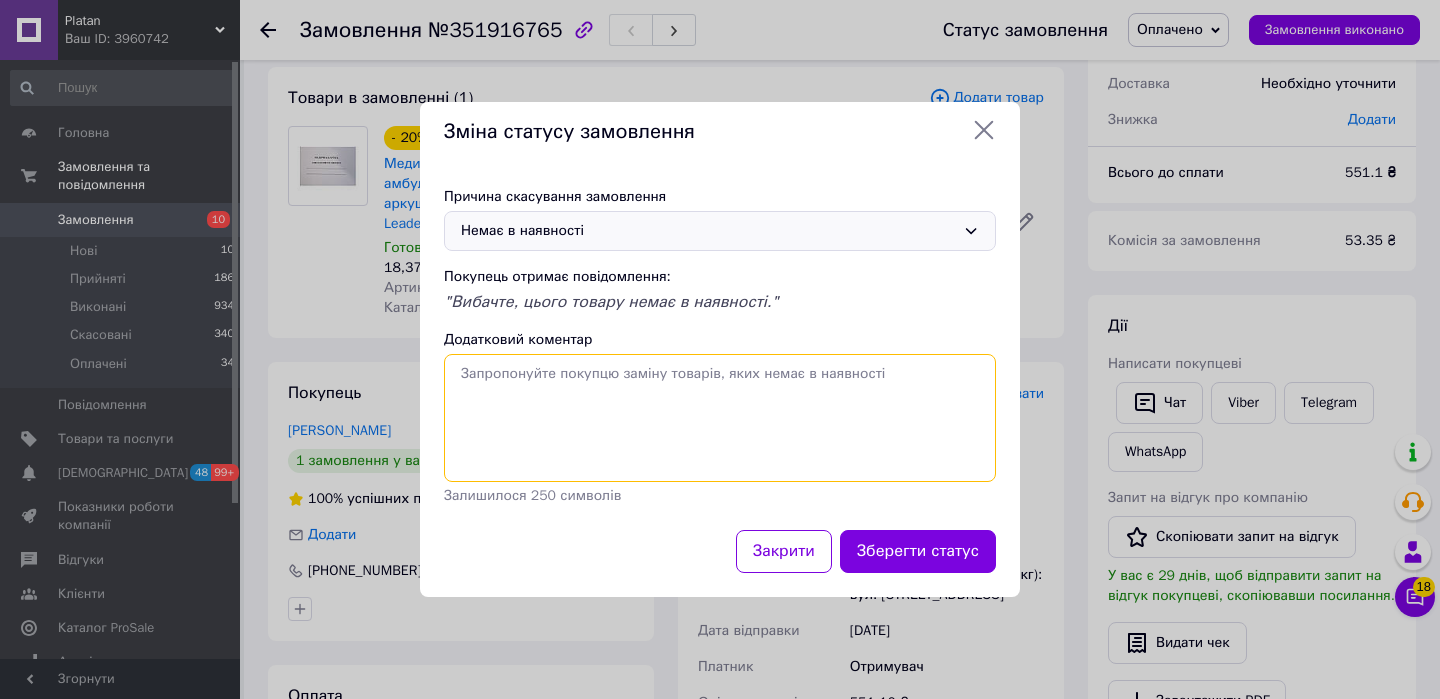 click on "Додатковий коментар" at bounding box center (720, 418) 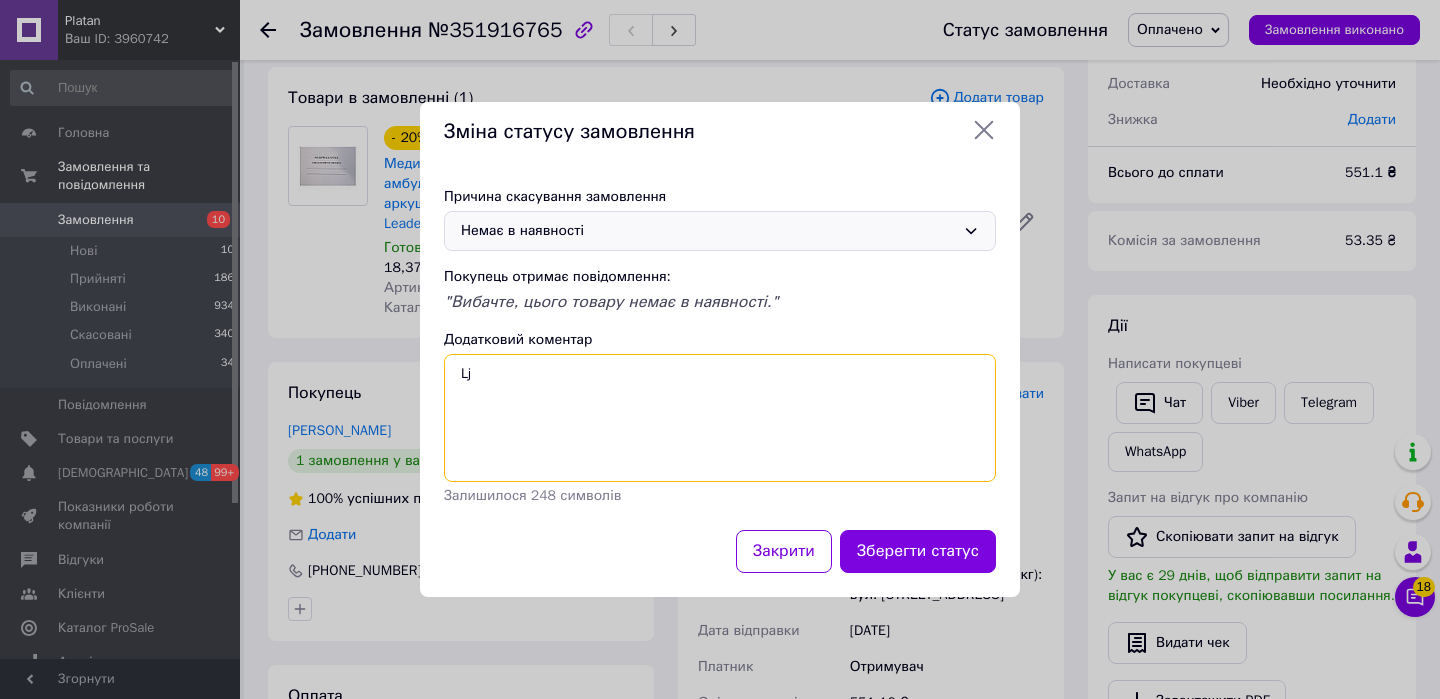 type on "L" 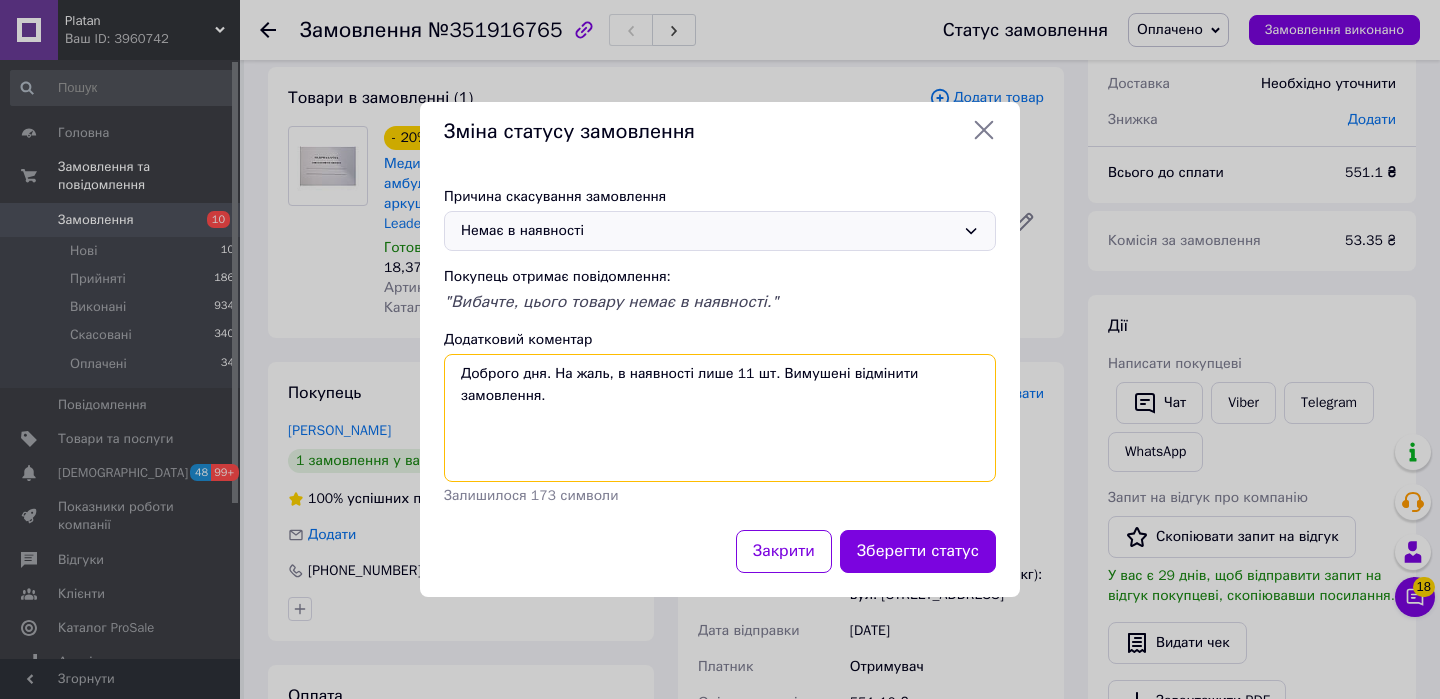 click on "Доброго дня. На жаль, в наявності лише 11 шт. Вимушені відмінити замовлення." at bounding box center [720, 418] 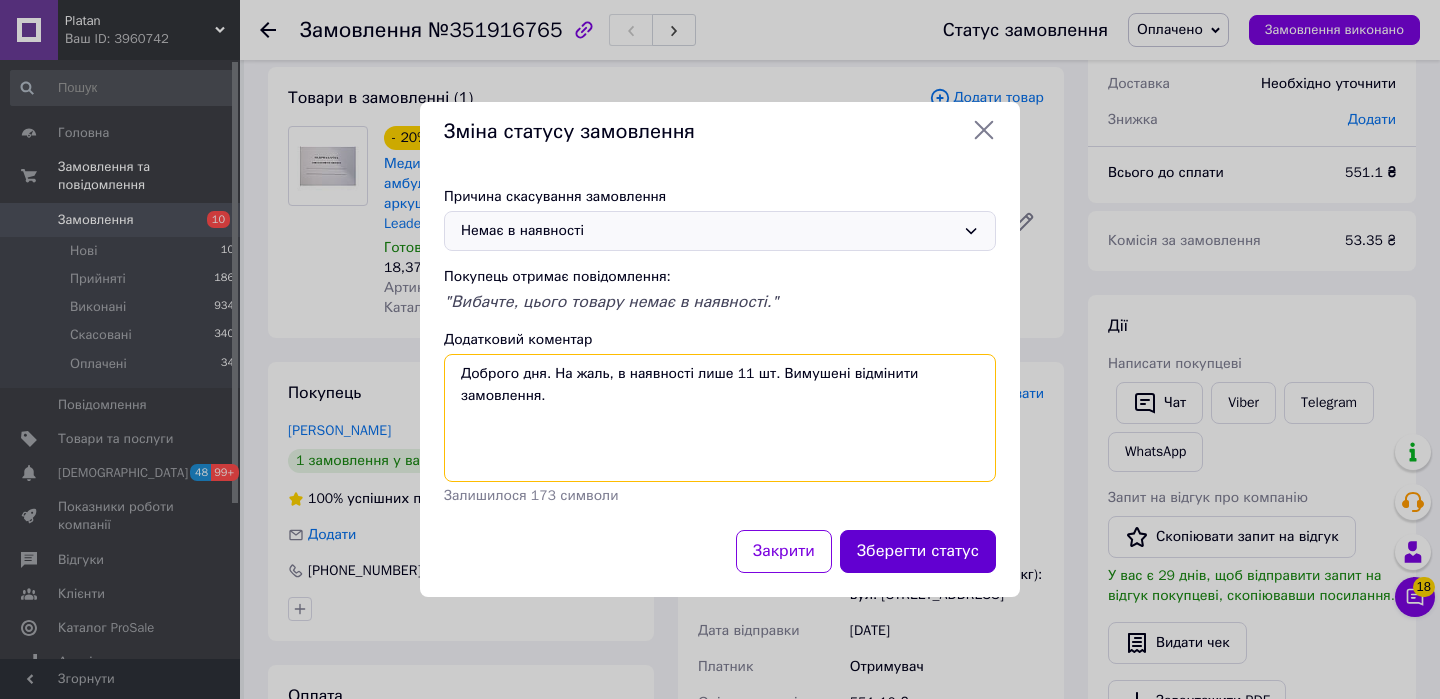 type on "Доброго дня. На жаль, в наявності лише 11 шт. Вимушені відмінити замовлення." 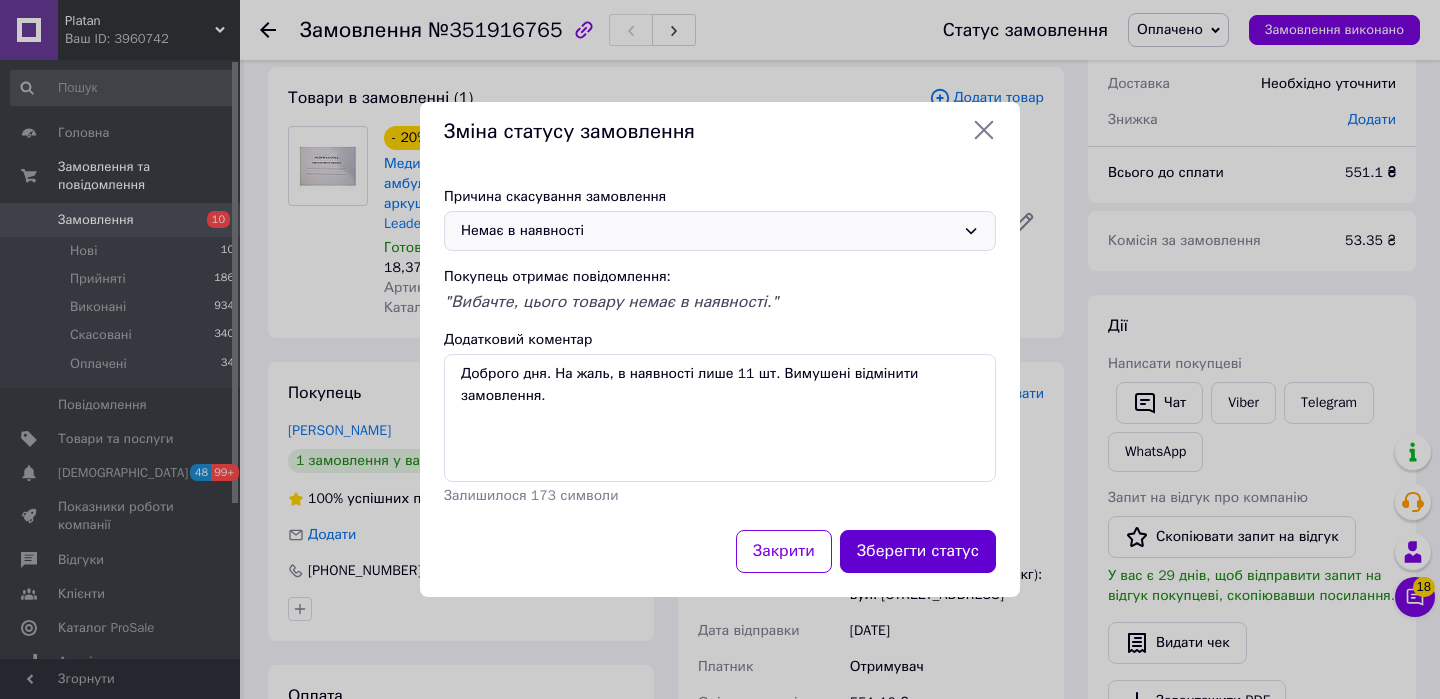 click on "Зберегти статус" at bounding box center [918, 551] 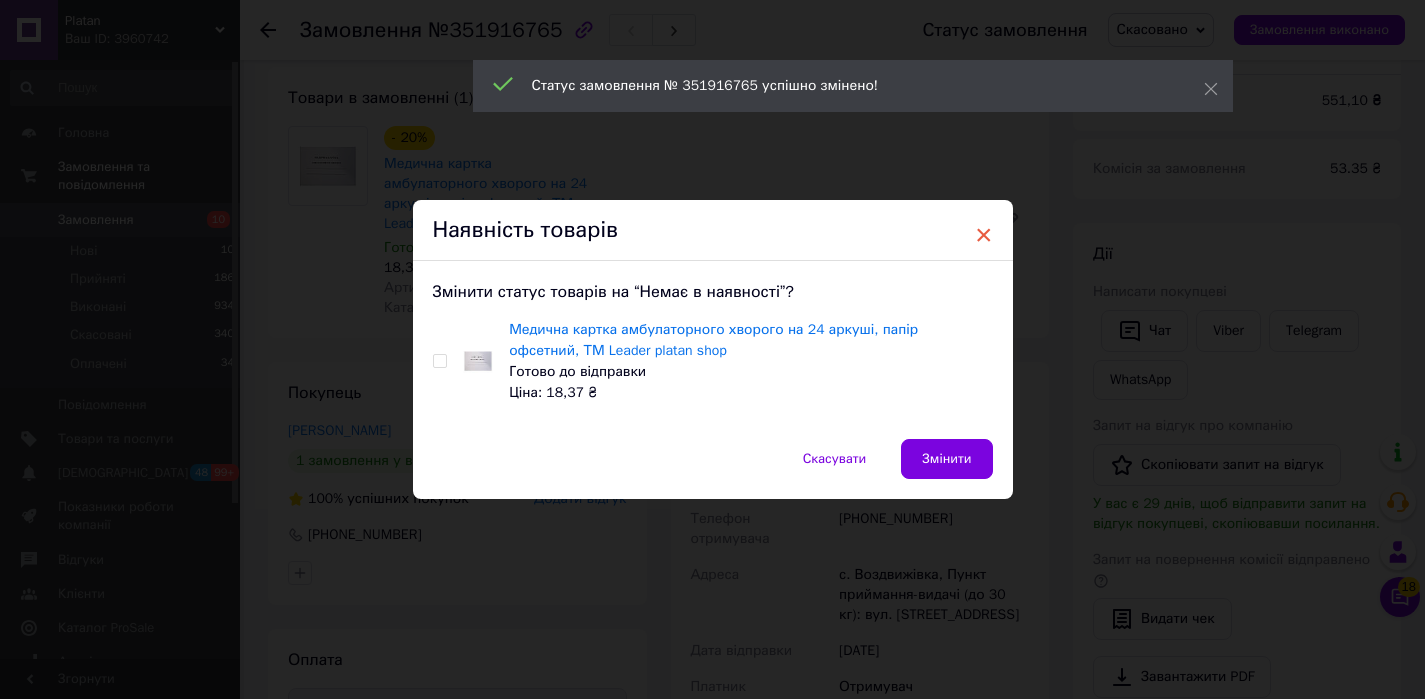 click on "×" at bounding box center [984, 235] 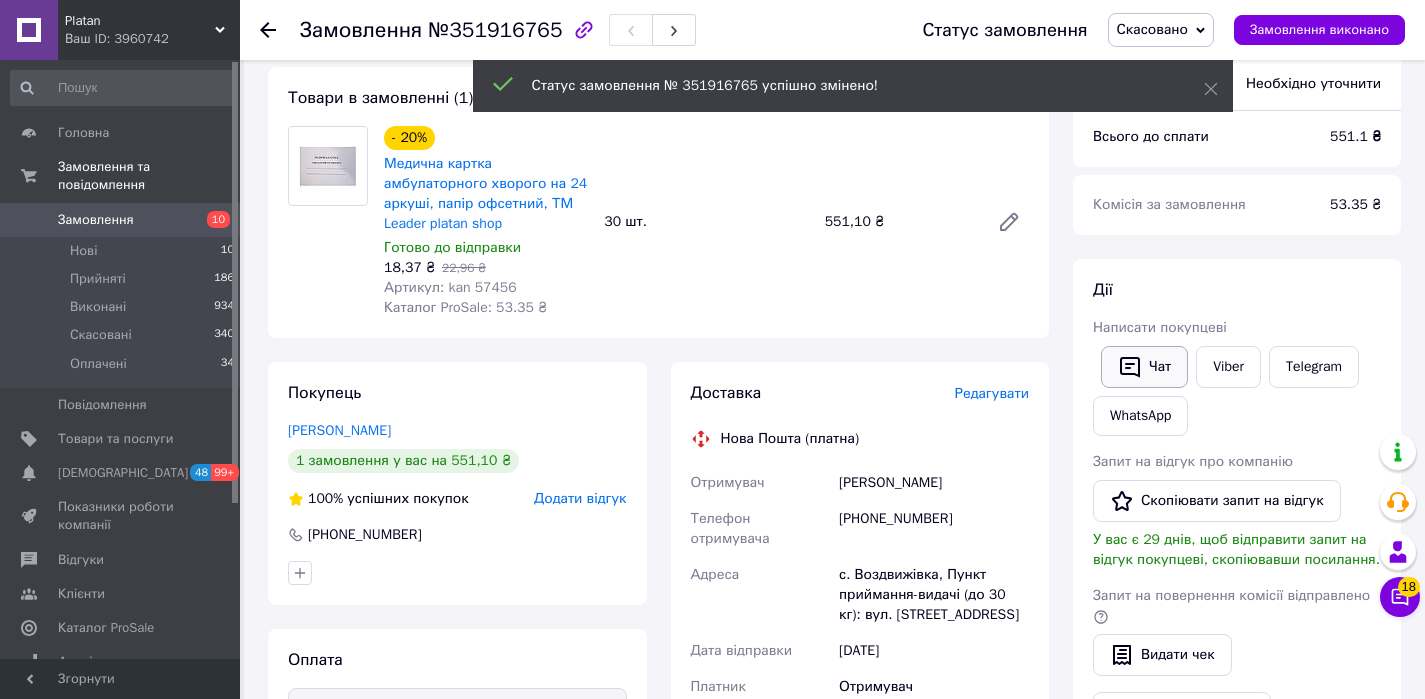 click on "Чат" at bounding box center [1144, 367] 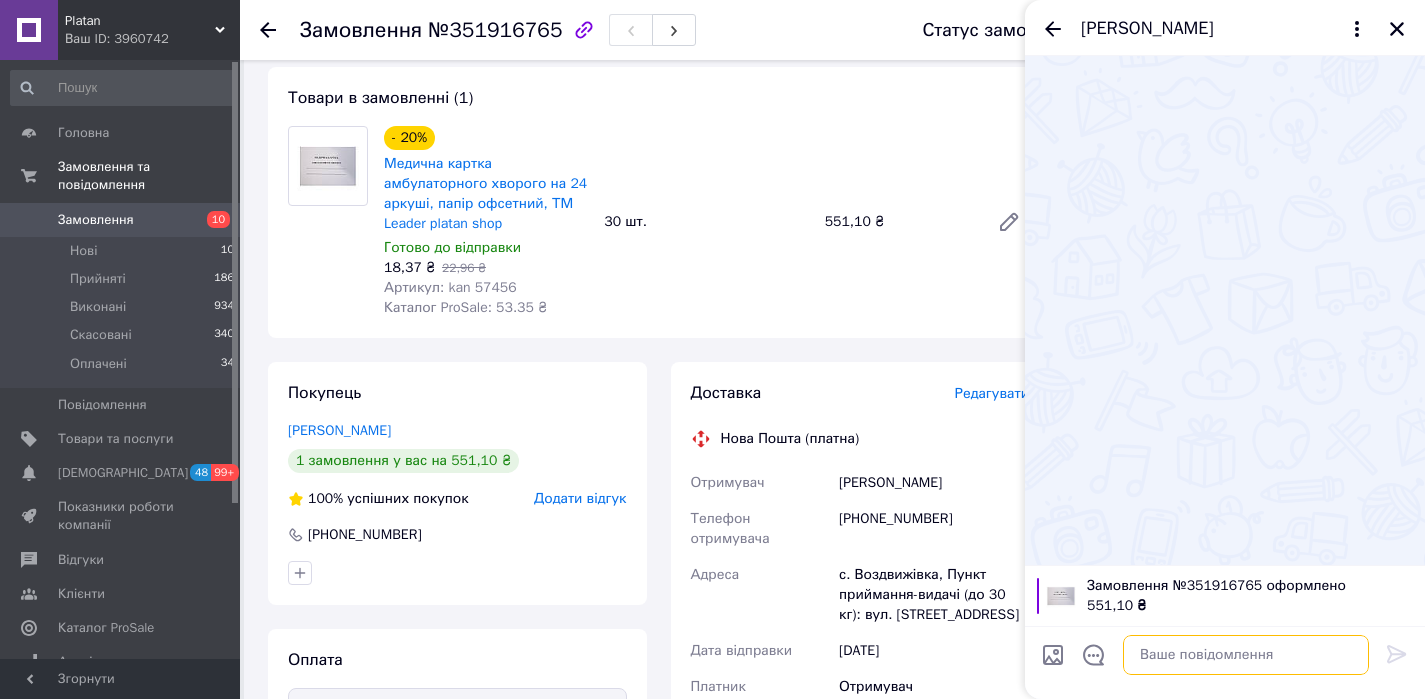 click at bounding box center (1246, 655) 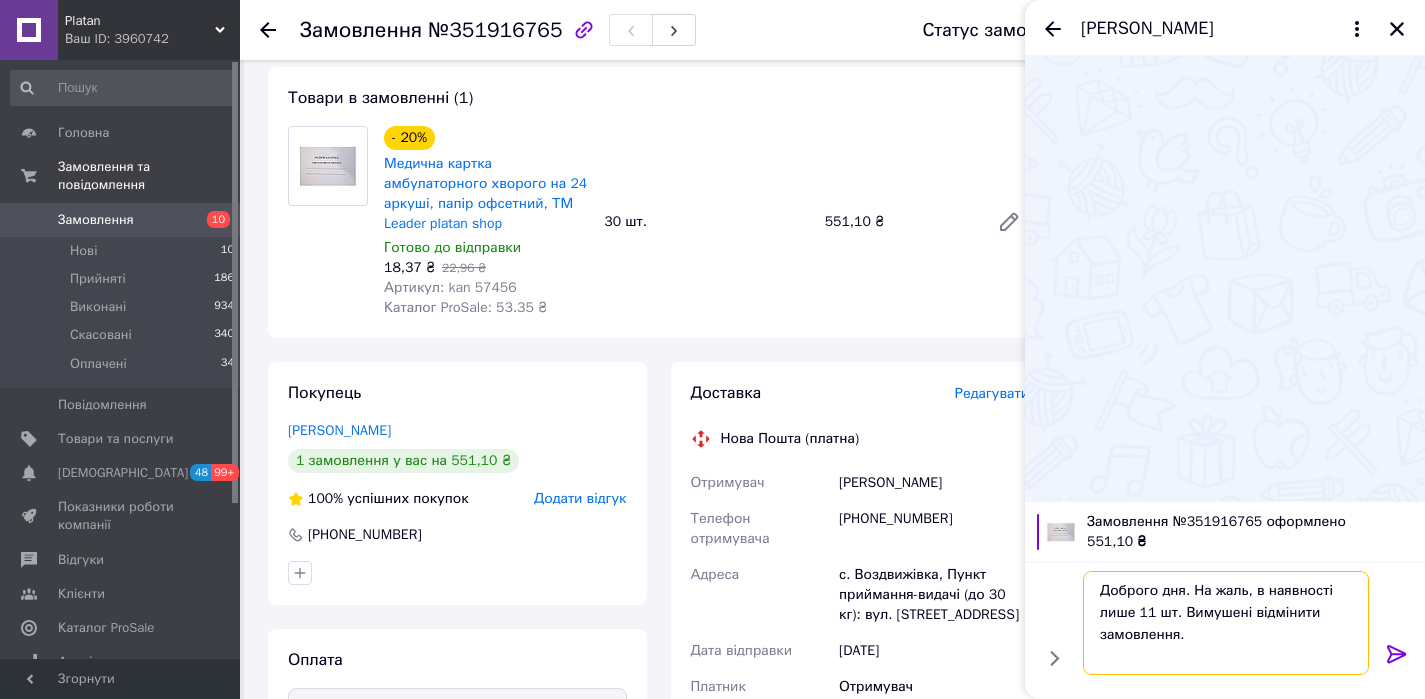 type on "Доброго дня. На жаль, в наявності лише 11 шт. Вимушені відмінити замовлення." 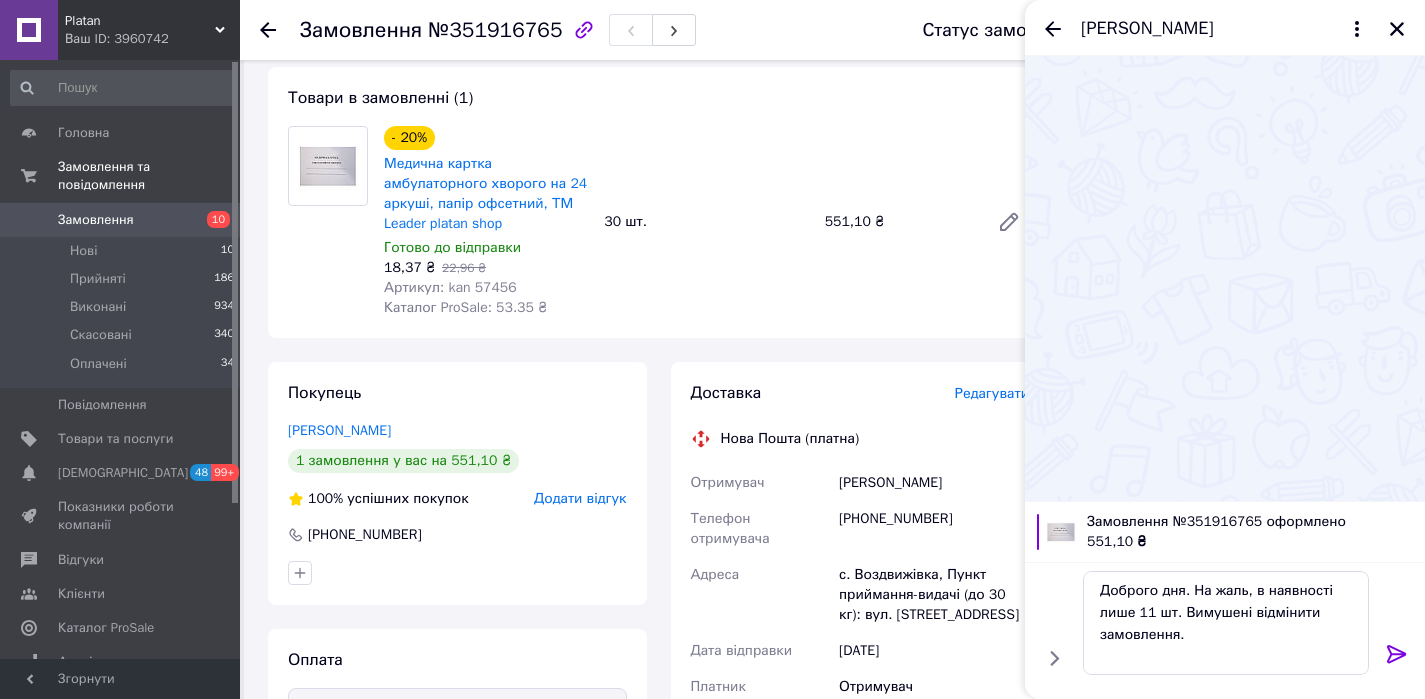 click 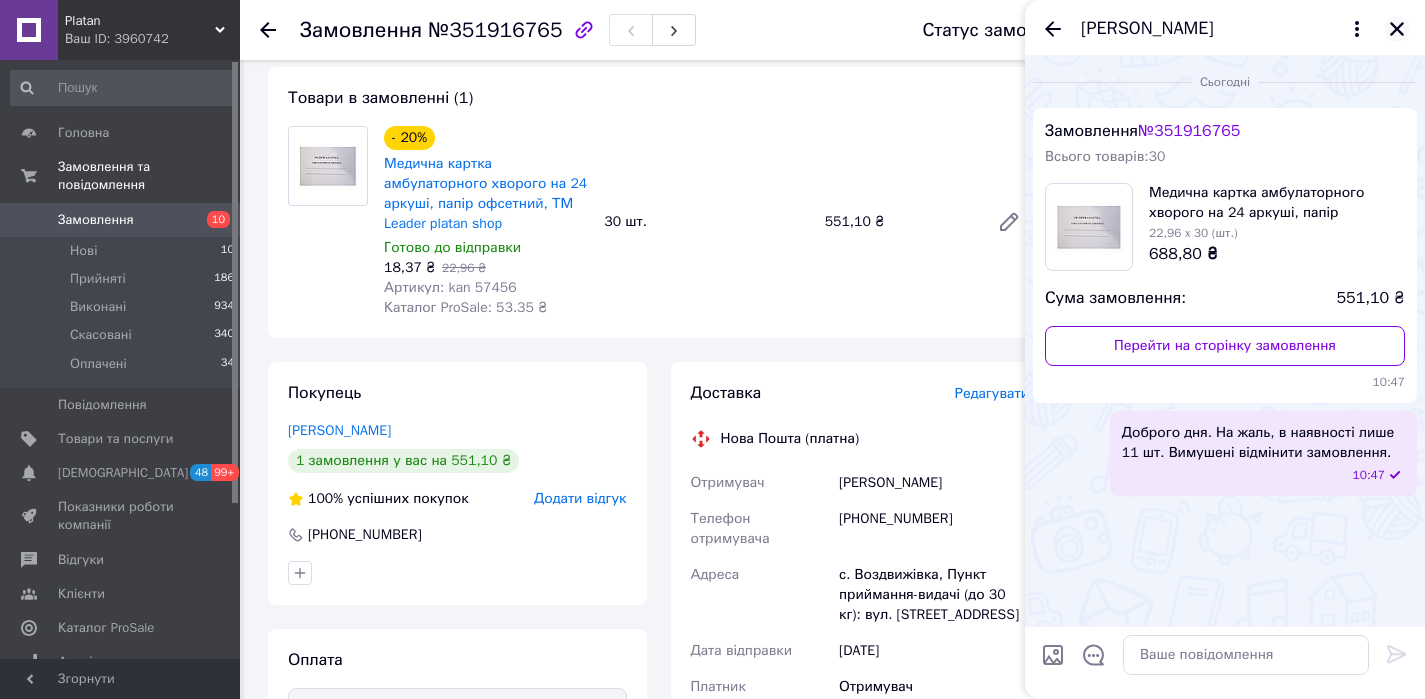 click 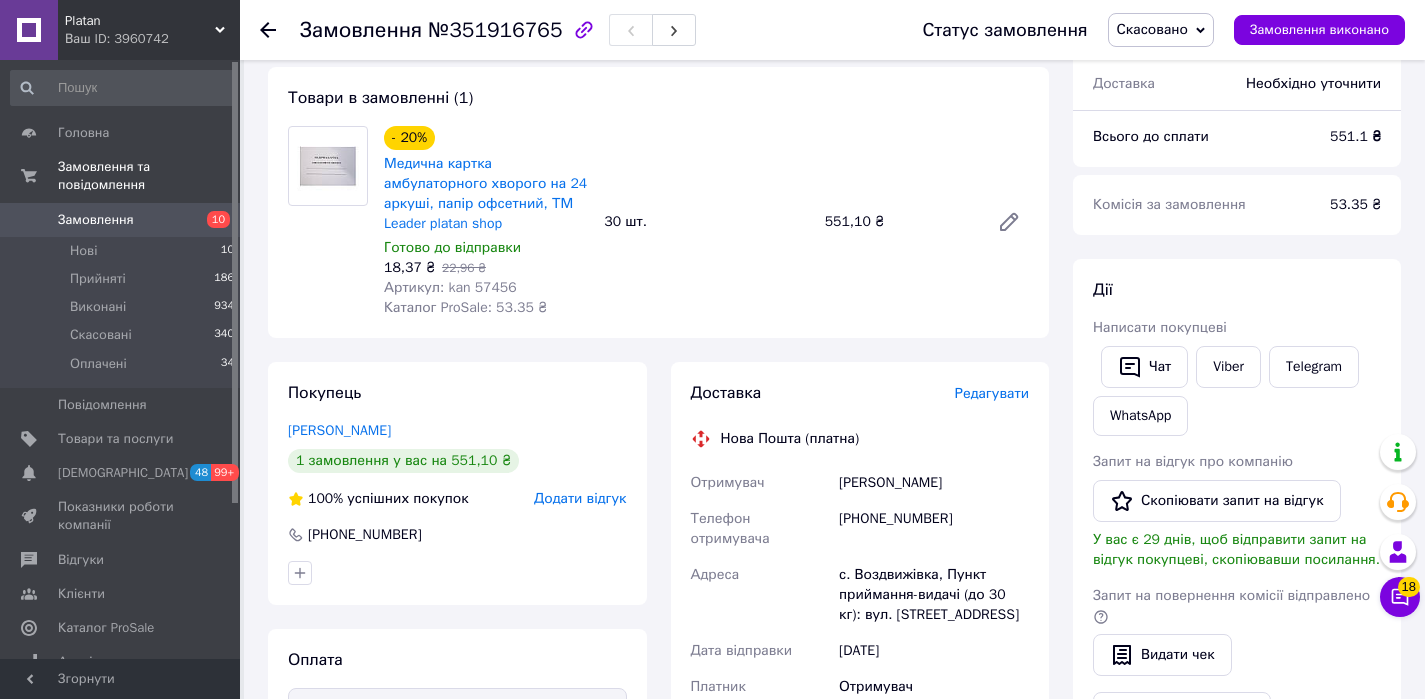 click 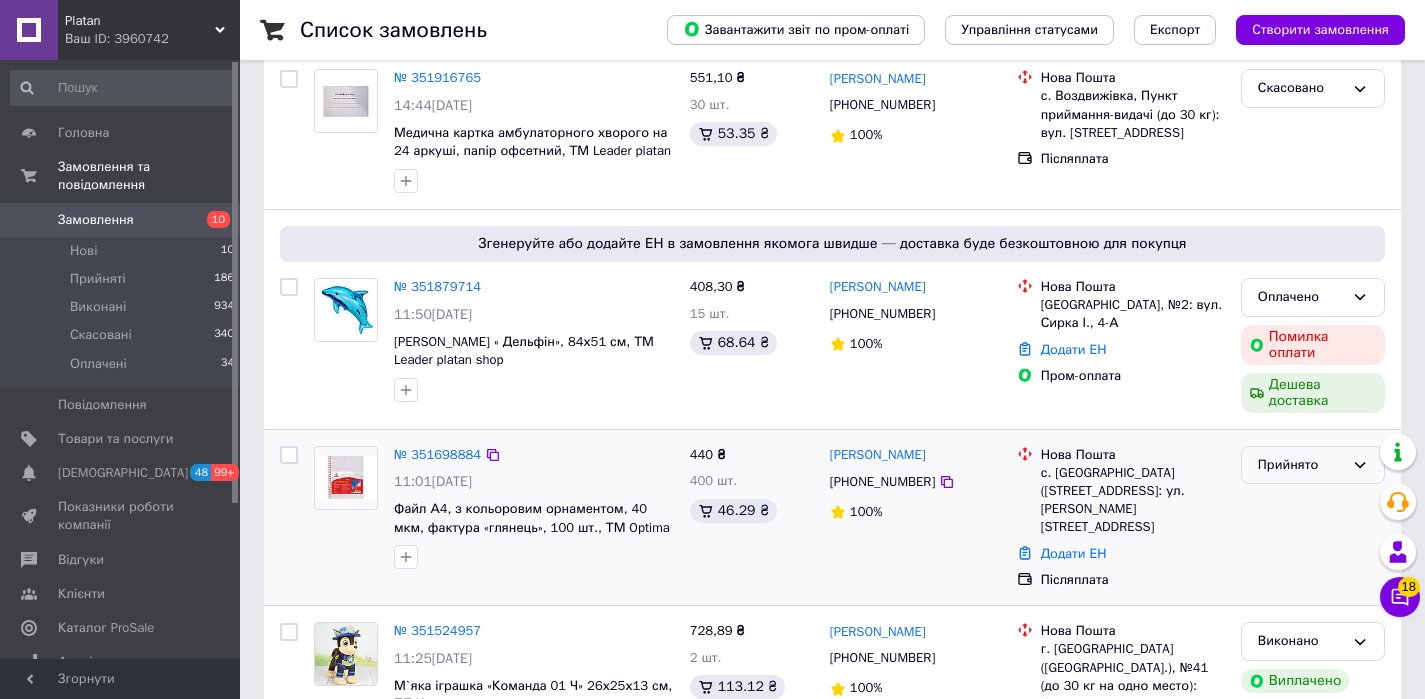 scroll, scrollTop: 430, scrollLeft: 0, axis: vertical 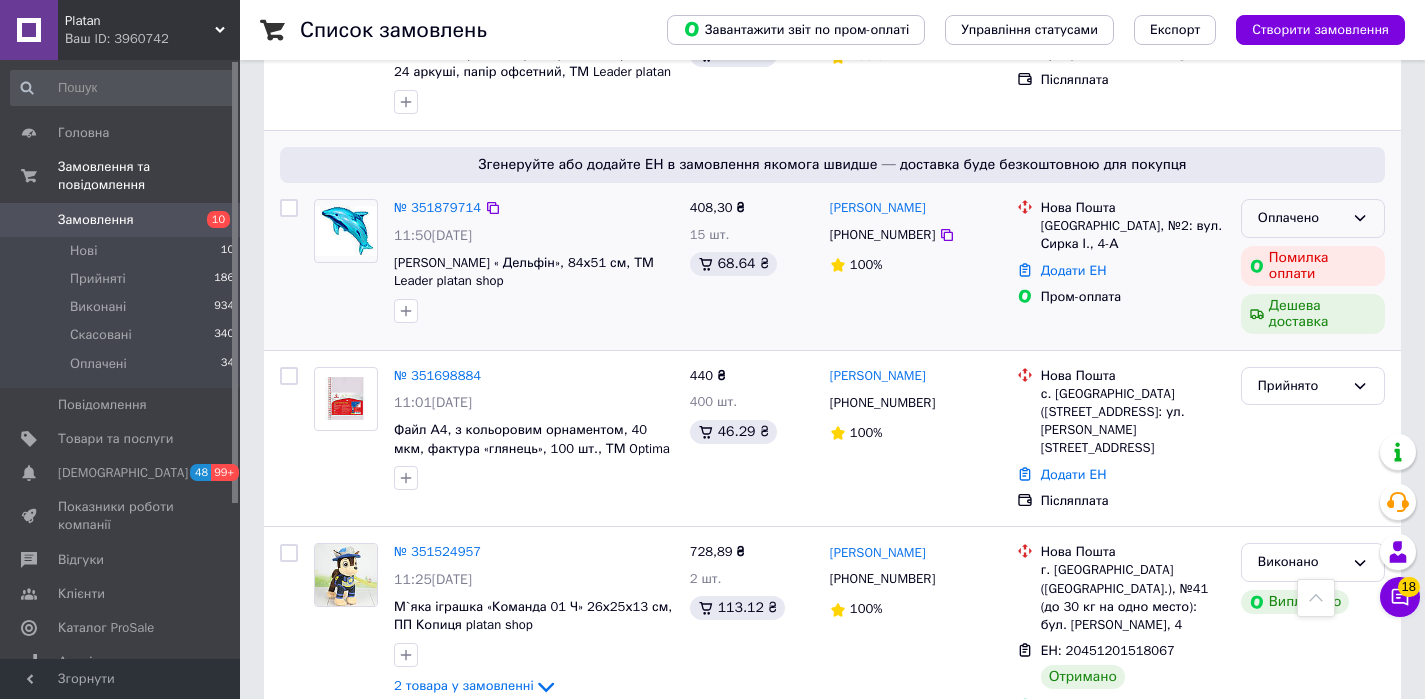 click 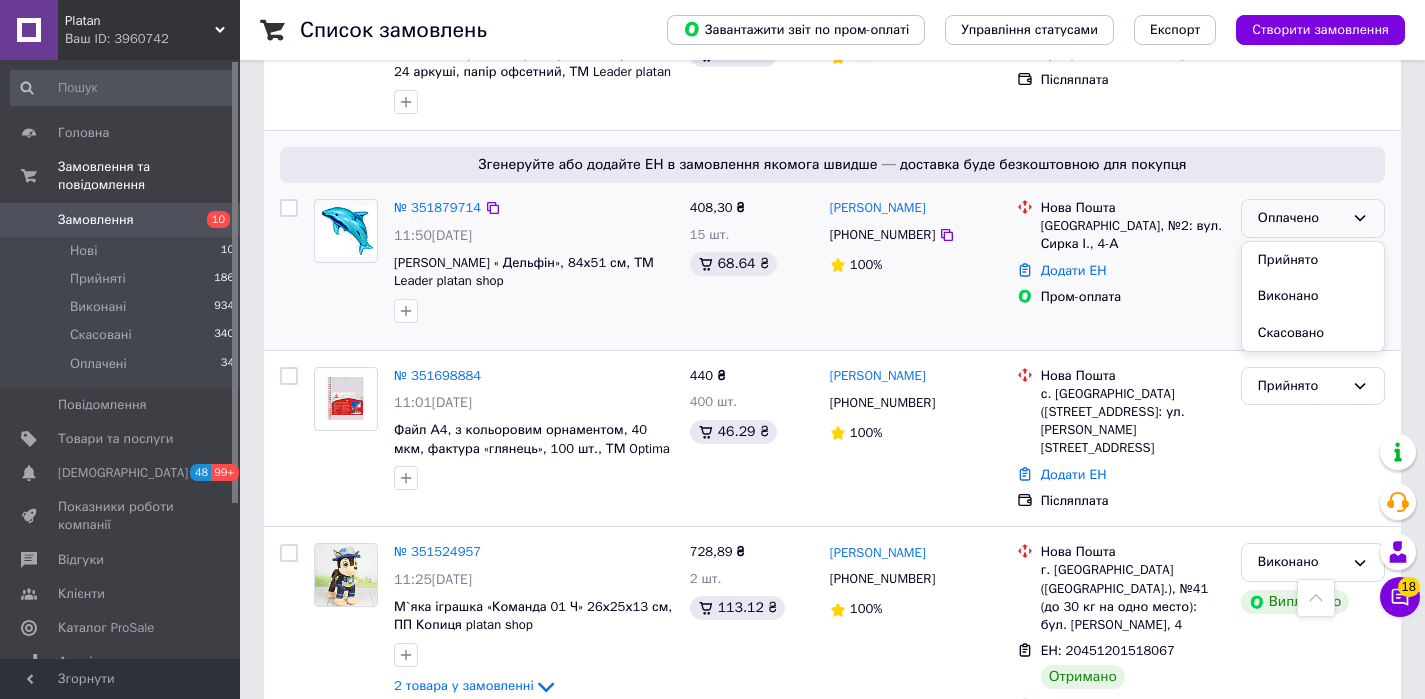 click on "Скасовано" at bounding box center [1313, 333] 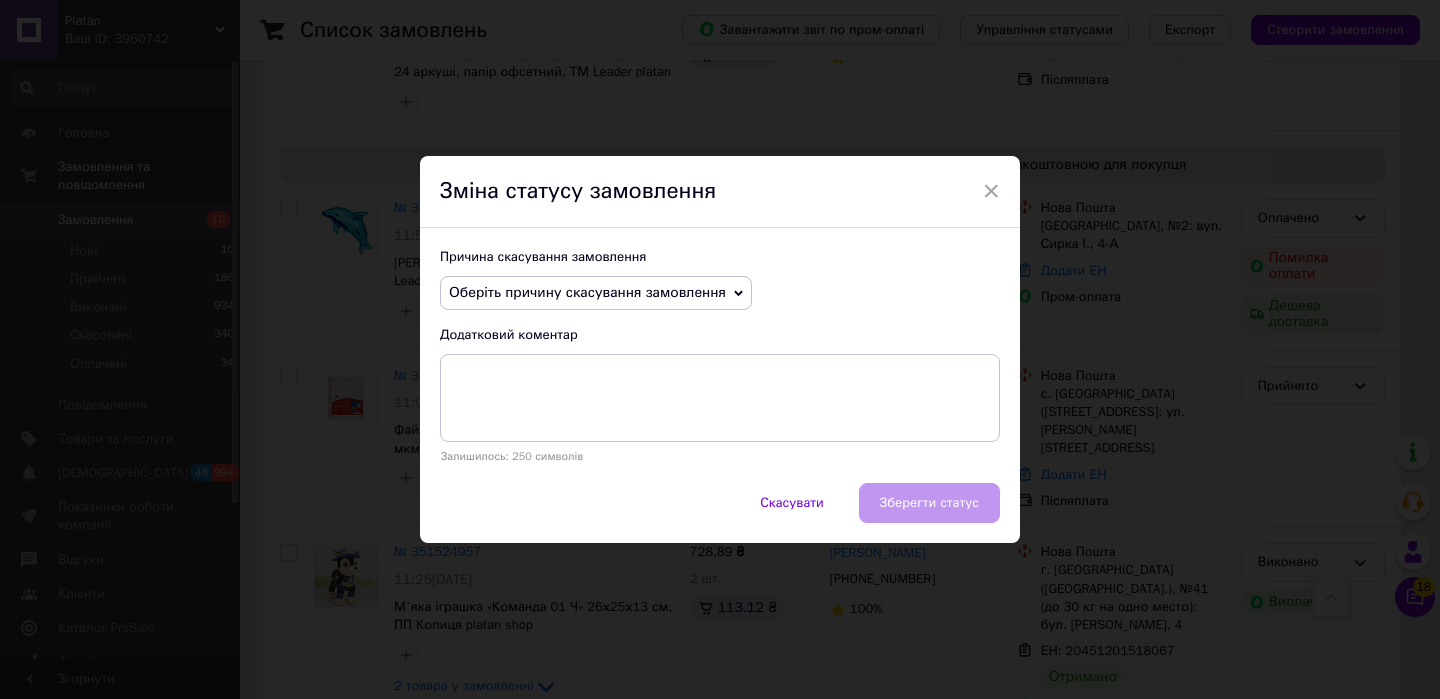 click on "Оберіть причину скасування замовлення" at bounding box center (596, 293) 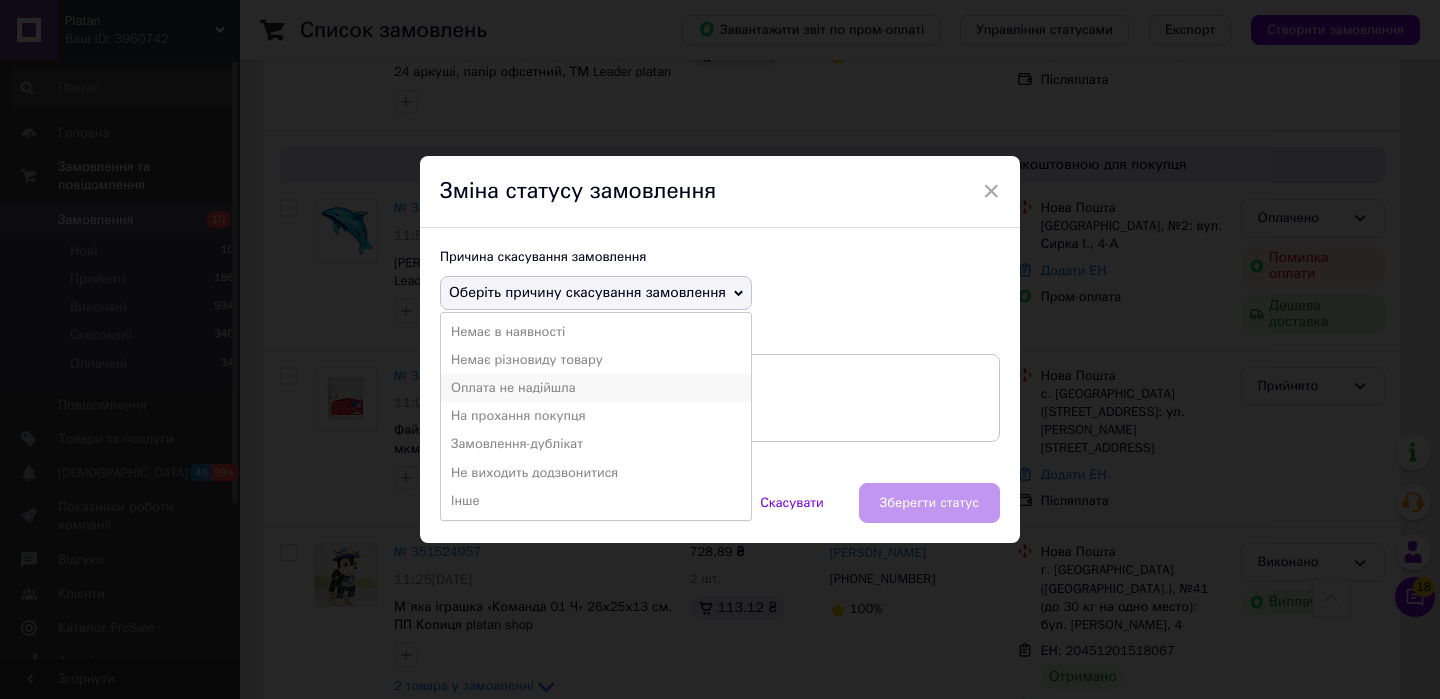 click on "Оплата не надійшла" at bounding box center (596, 388) 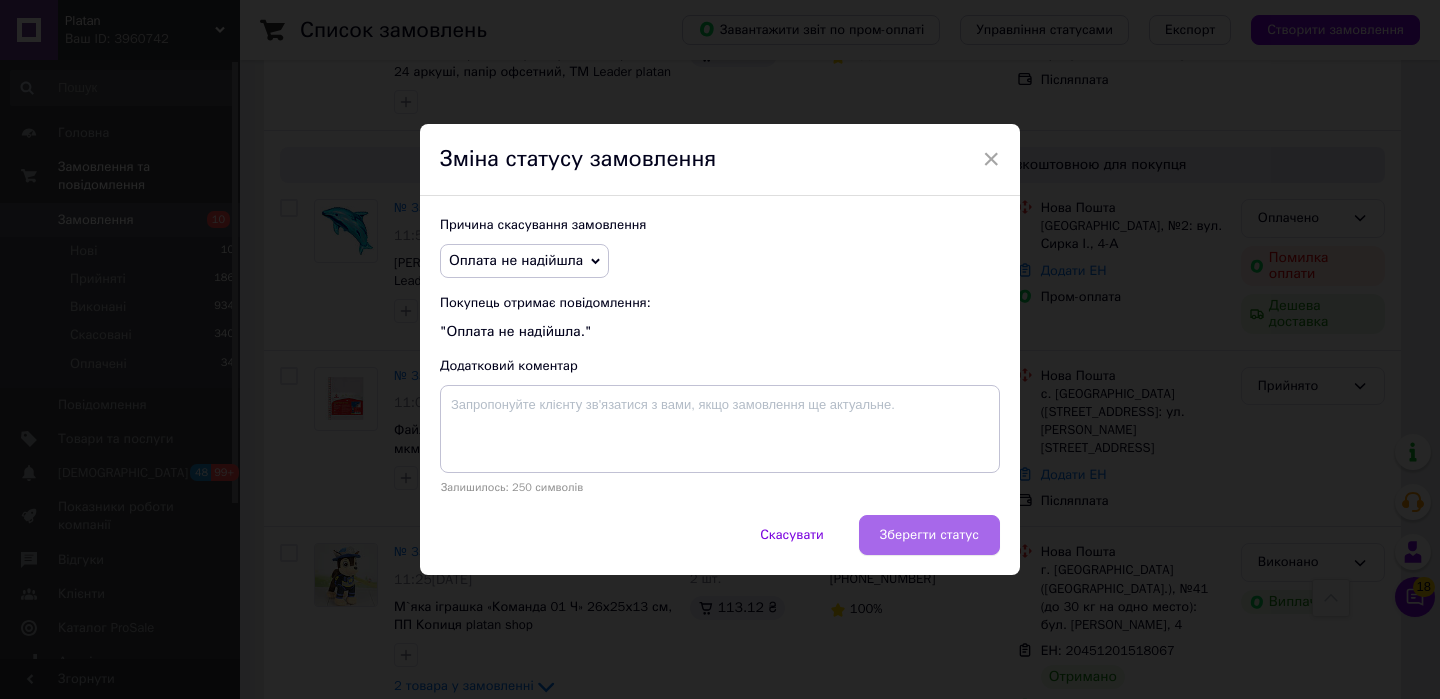 click on "Зберегти статус" at bounding box center (929, 535) 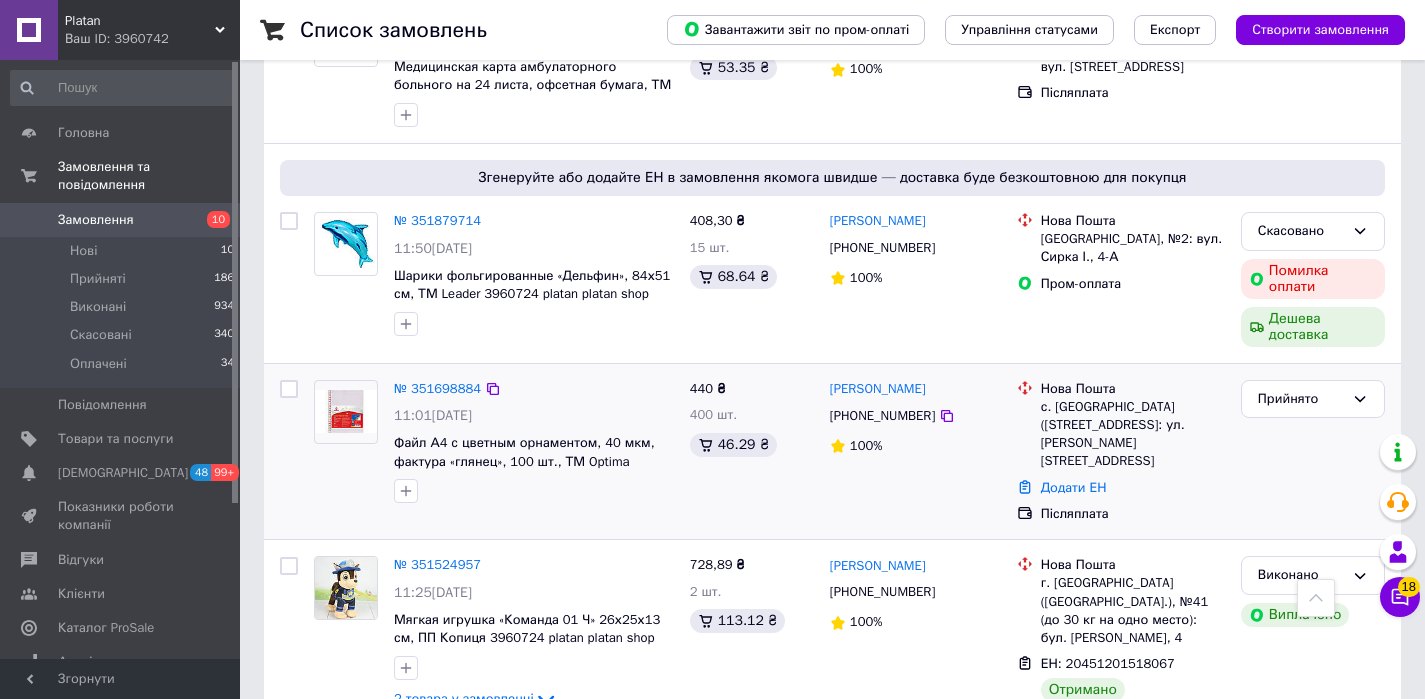 scroll, scrollTop: 387, scrollLeft: 0, axis: vertical 